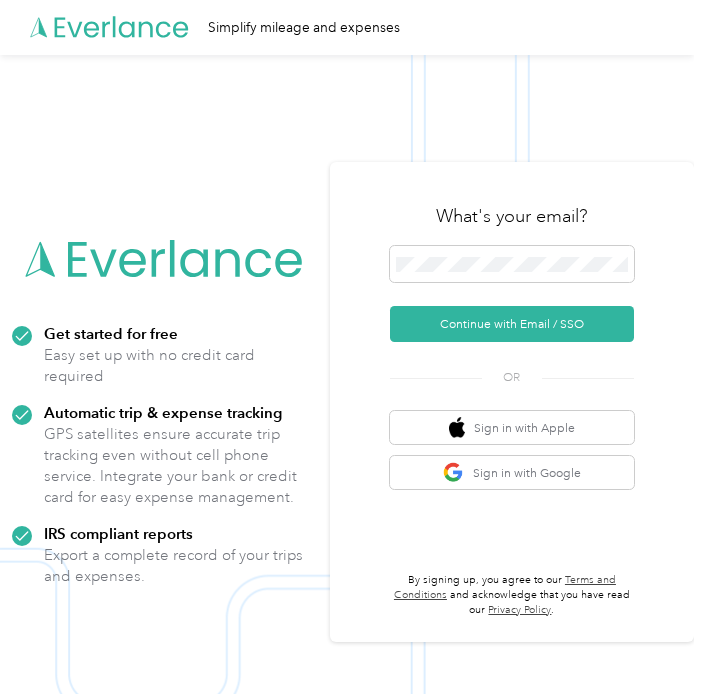 scroll, scrollTop: 0, scrollLeft: 0, axis: both 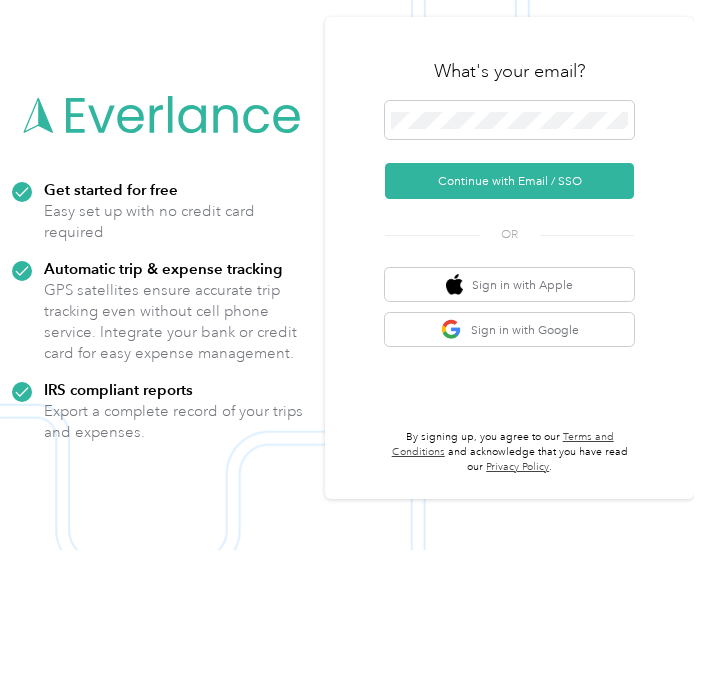 click on "Continue with Email / SSO" at bounding box center [509, 325] 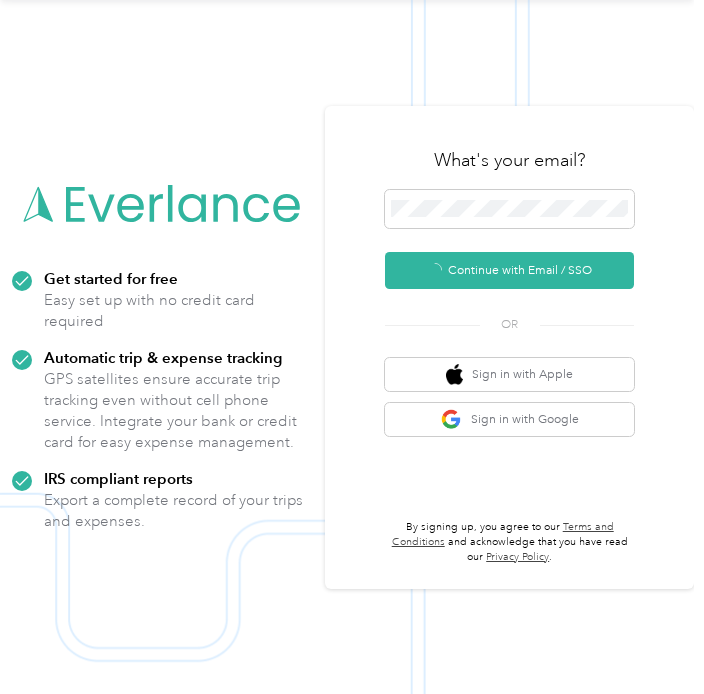 scroll, scrollTop: 0, scrollLeft: 0, axis: both 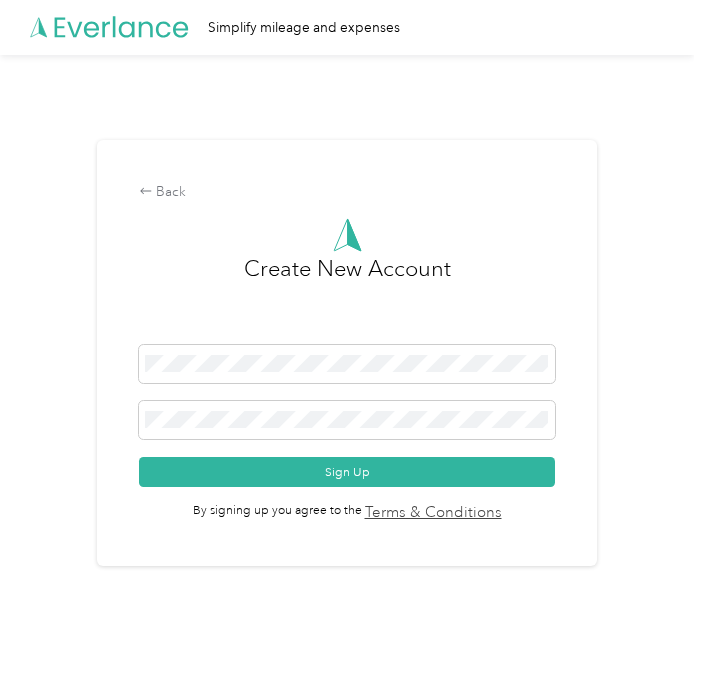 click on "Back" at bounding box center [347, 192] 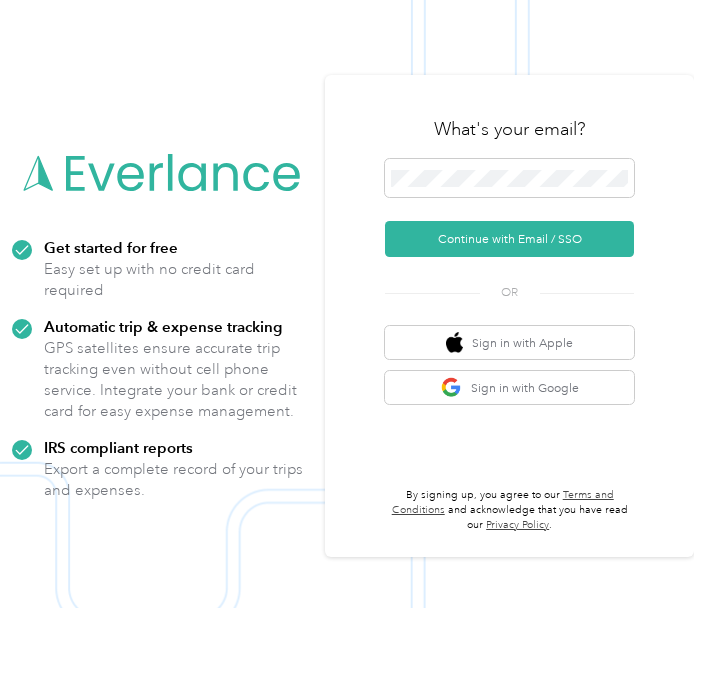 click on "Continue with Email / SSO" at bounding box center [509, 325] 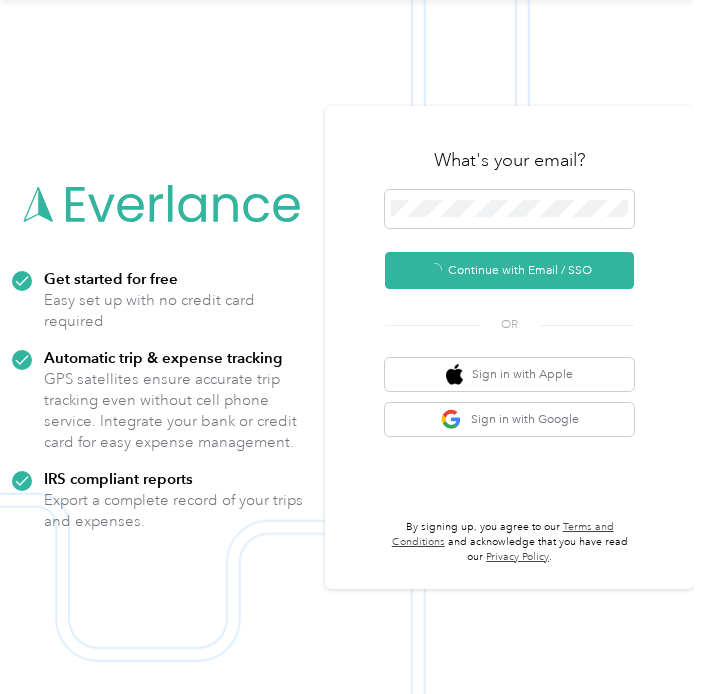 scroll, scrollTop: 0, scrollLeft: 0, axis: both 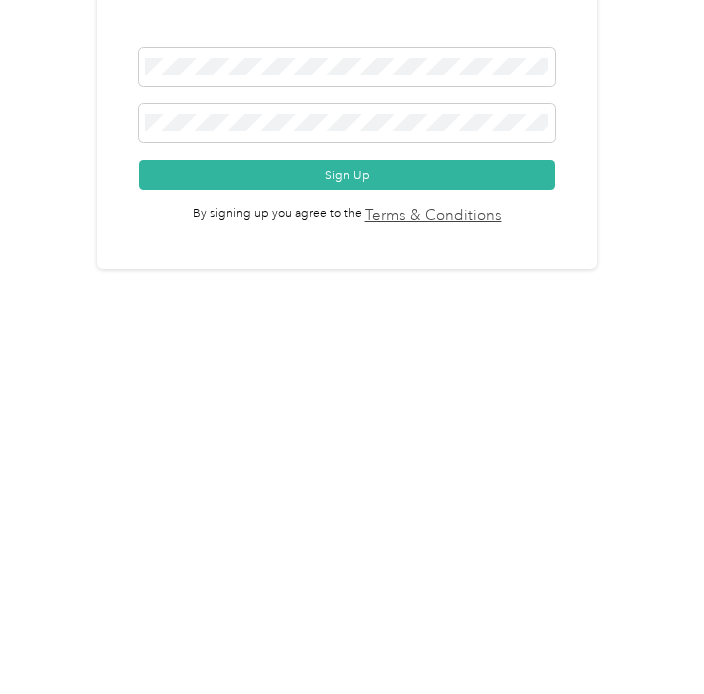 click on "Sign Up" at bounding box center [347, 472] 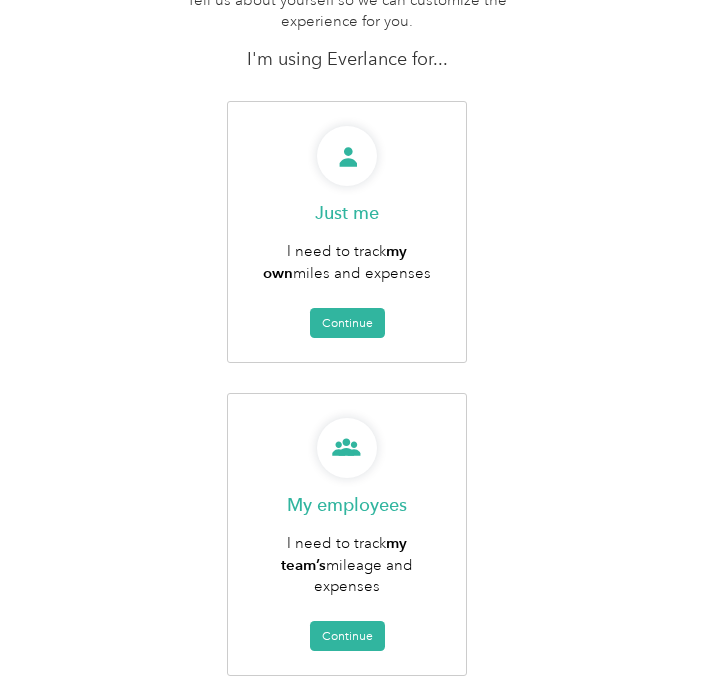 scroll, scrollTop: 157, scrollLeft: 0, axis: vertical 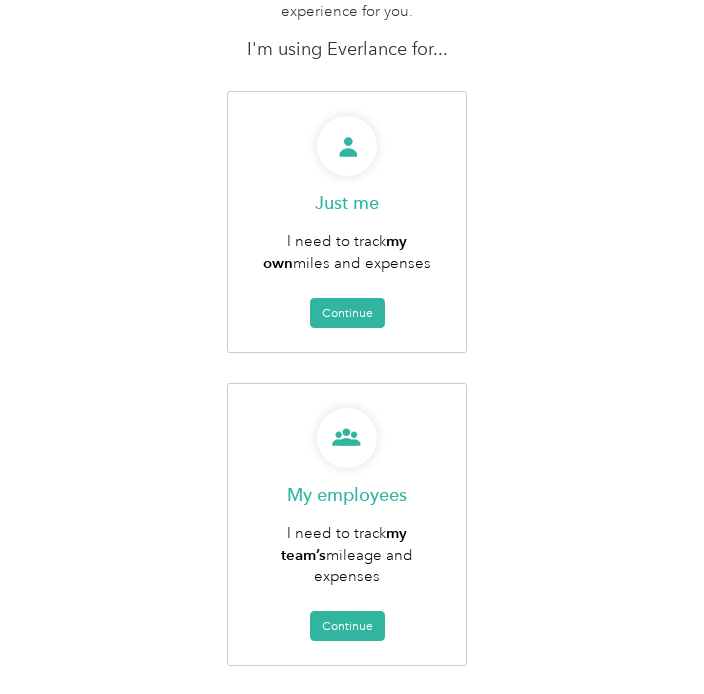 click on "Continue" at bounding box center (347, 626) 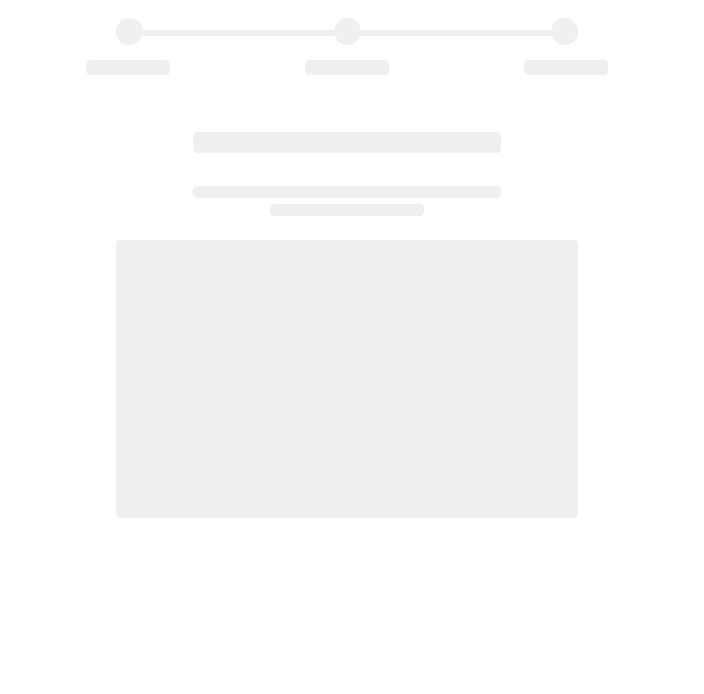 scroll, scrollTop: 0, scrollLeft: 0, axis: both 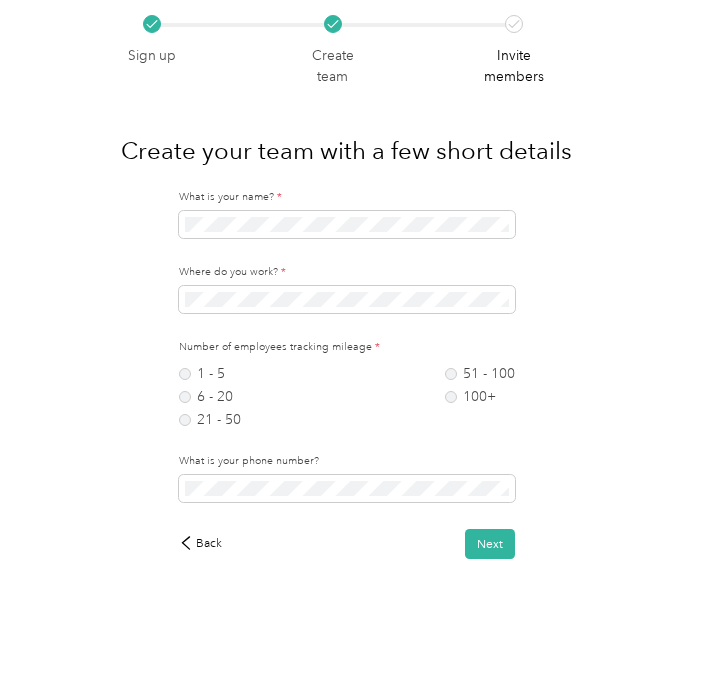 click on "100+" at bounding box center (480, 397) 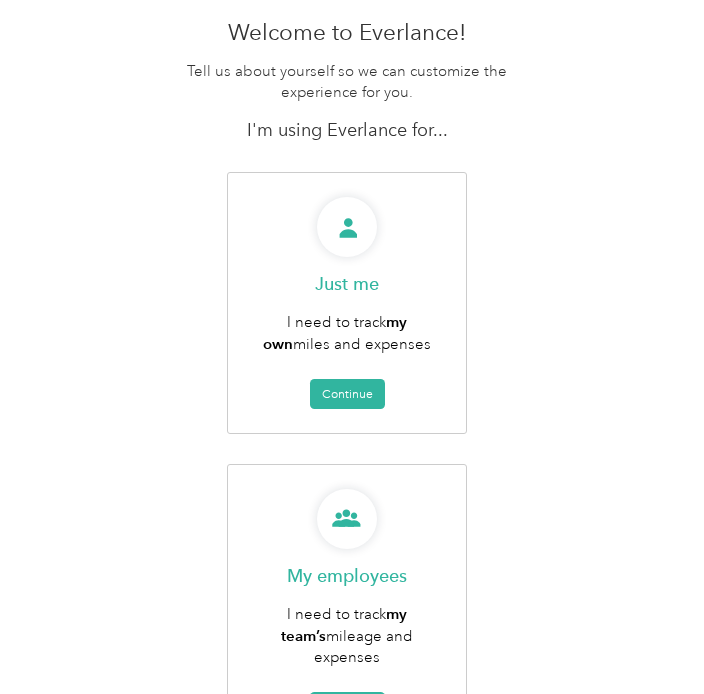 scroll, scrollTop: 0, scrollLeft: 0, axis: both 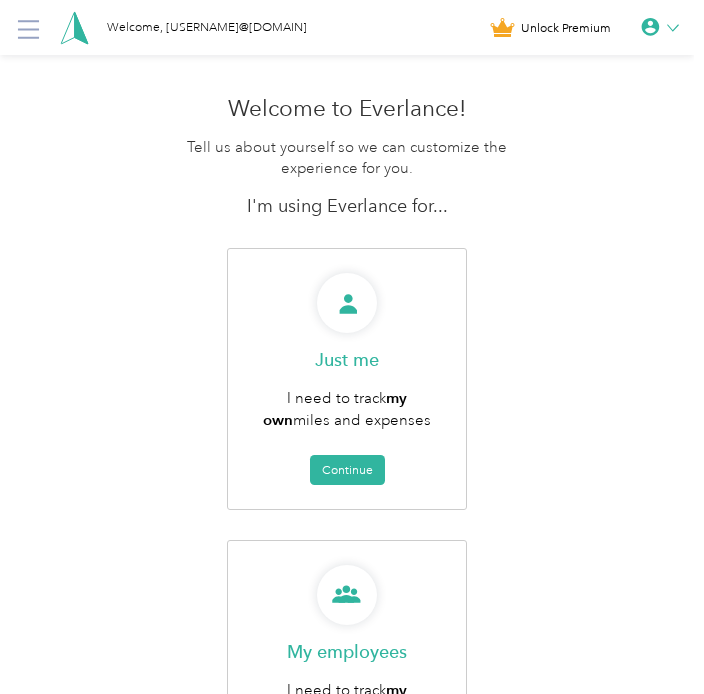 click on "Continue" at bounding box center [347, 470] 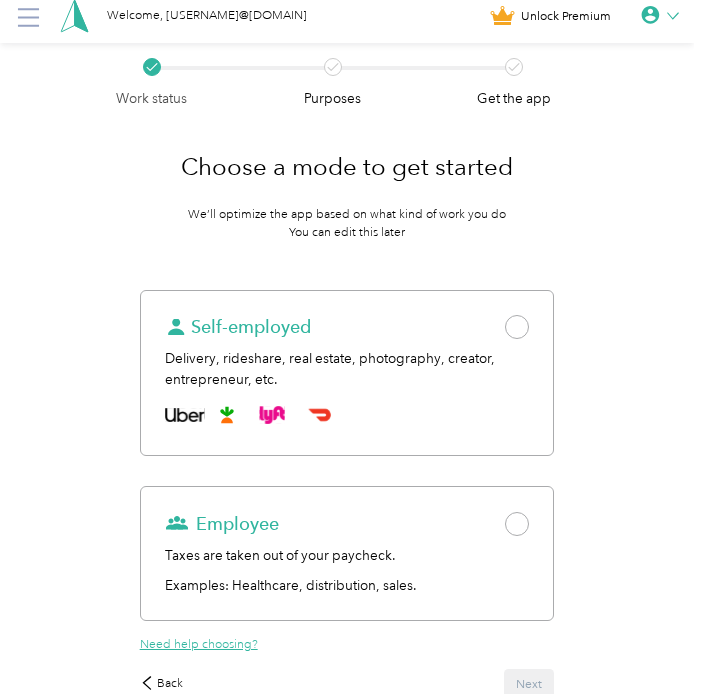 scroll, scrollTop: 0, scrollLeft: 0, axis: both 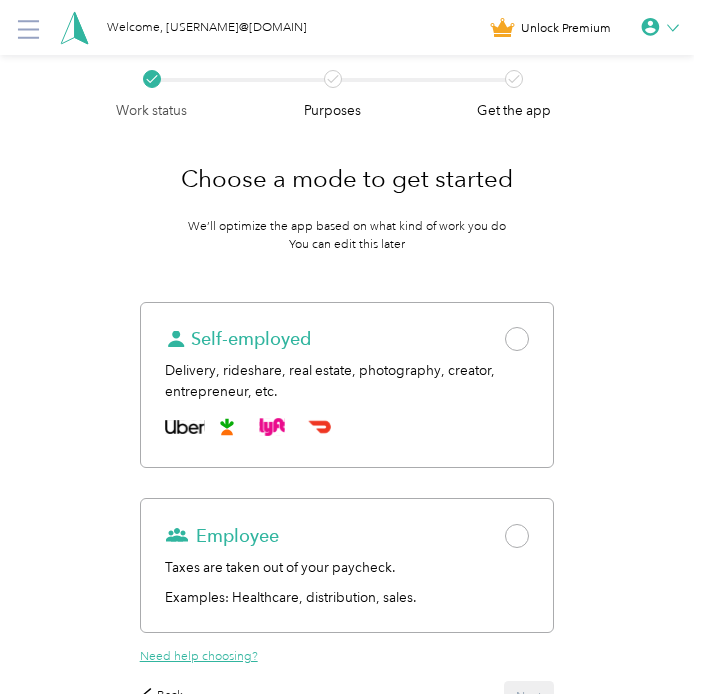 click 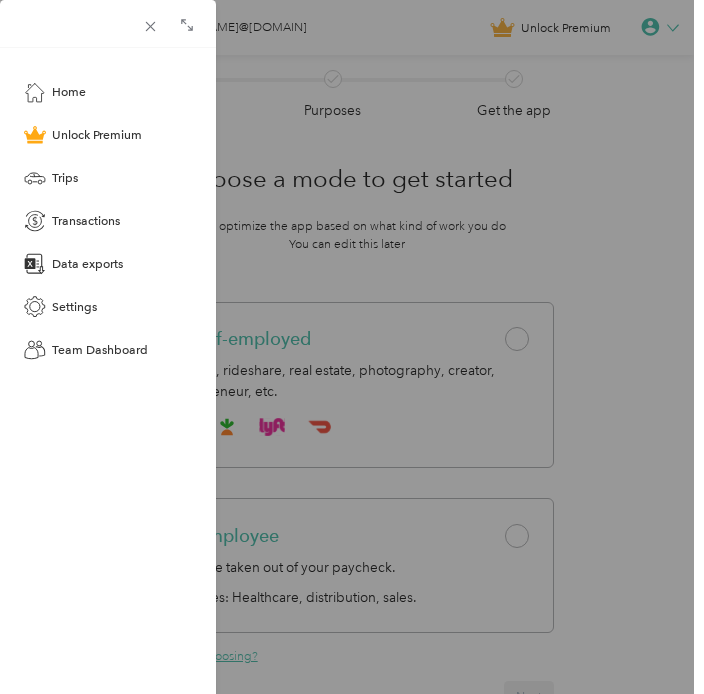 click on "Home Unlock Premium Trips Transactions Data exports Settings Team Dashboard" at bounding box center (352, 347) 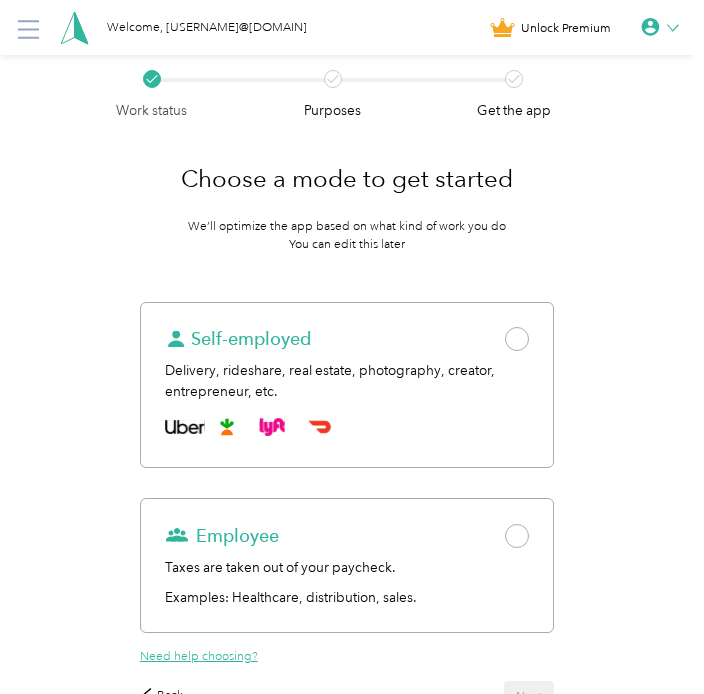 click at bounding box center (660, 28) 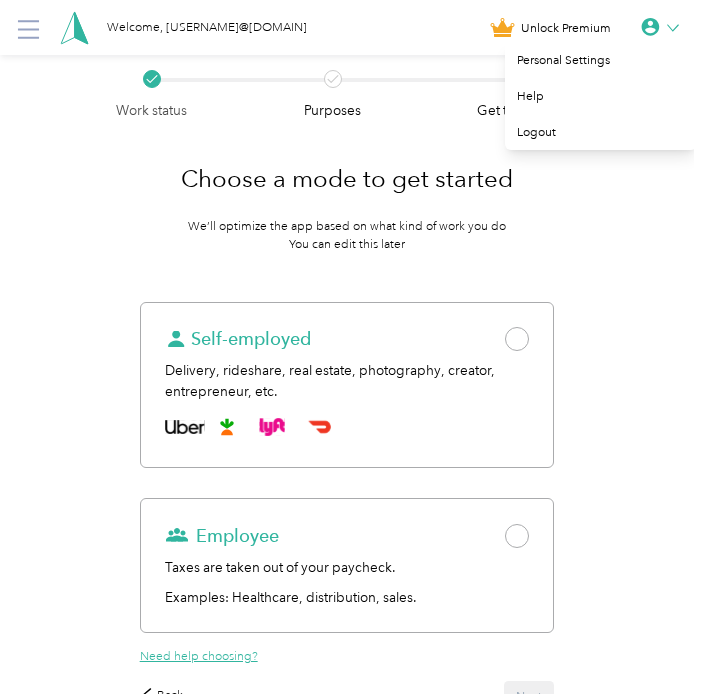 click on "Personal Settings" at bounding box center [601, 60] 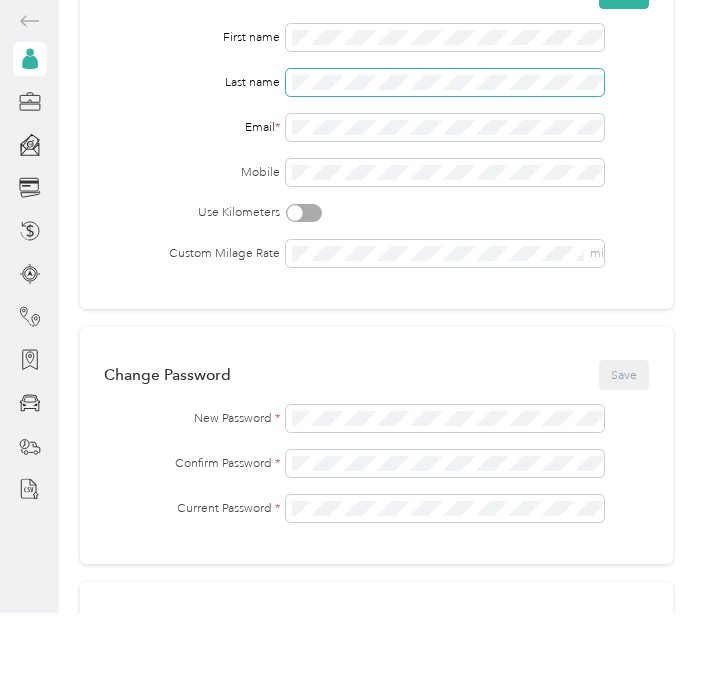scroll, scrollTop: 100, scrollLeft: 0, axis: vertical 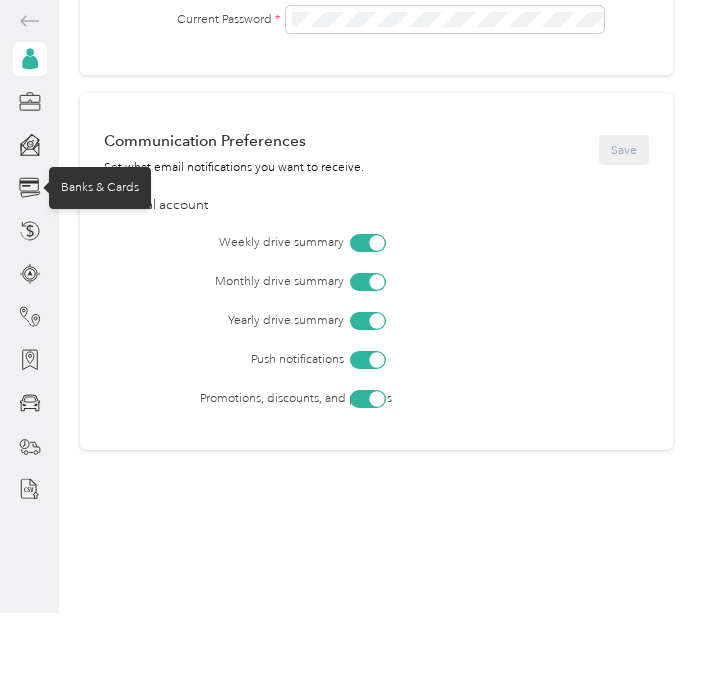 click 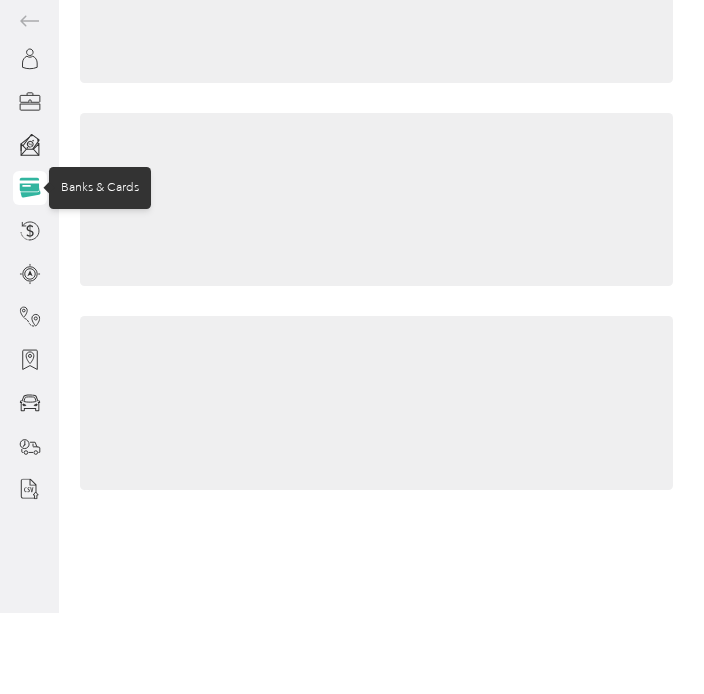 scroll, scrollTop: 31, scrollLeft: 0, axis: vertical 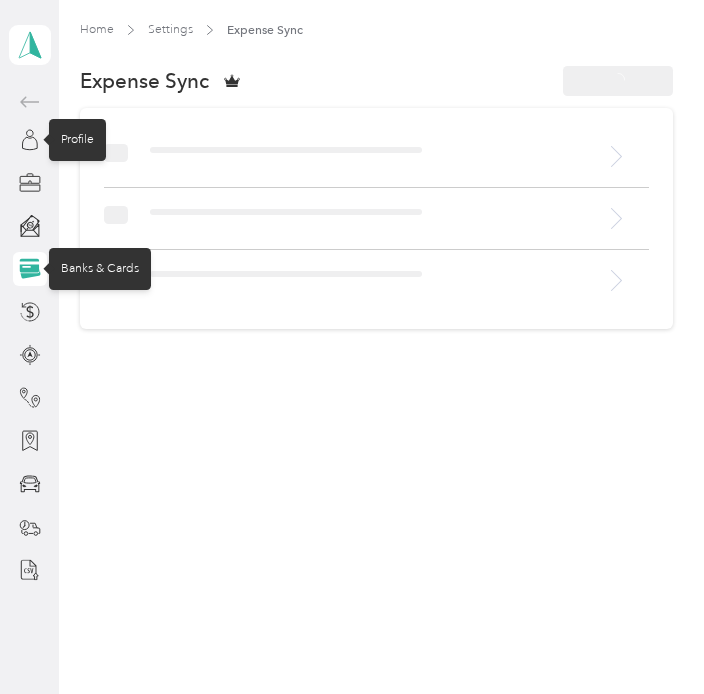 click 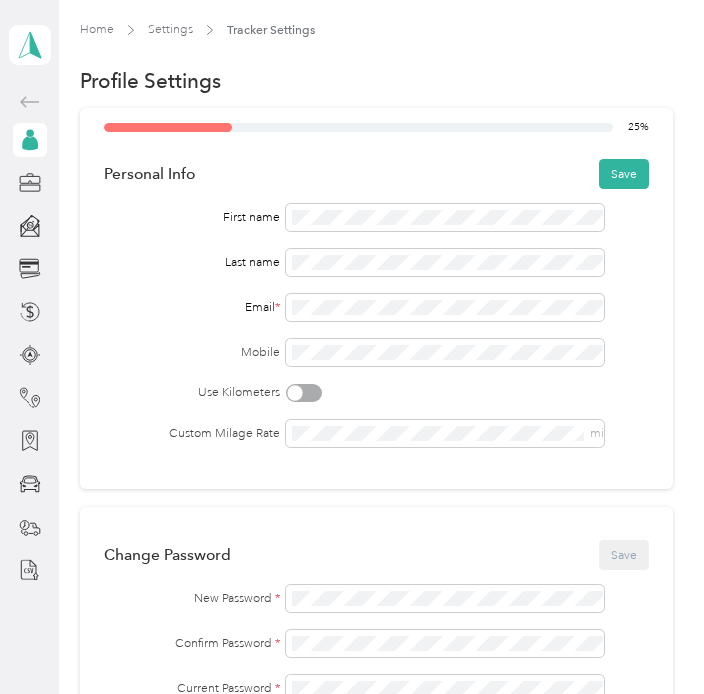 click at bounding box center [445, 262] 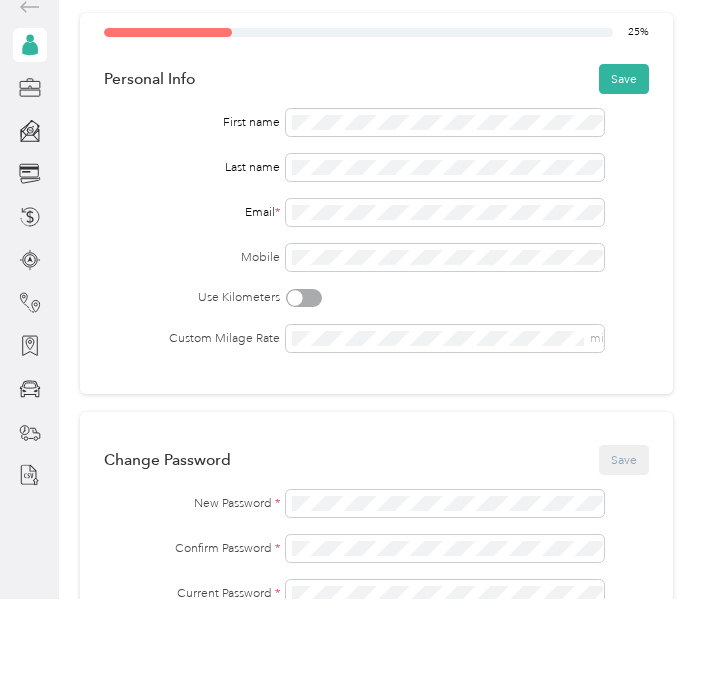 click on "Save" at bounding box center [624, 174] 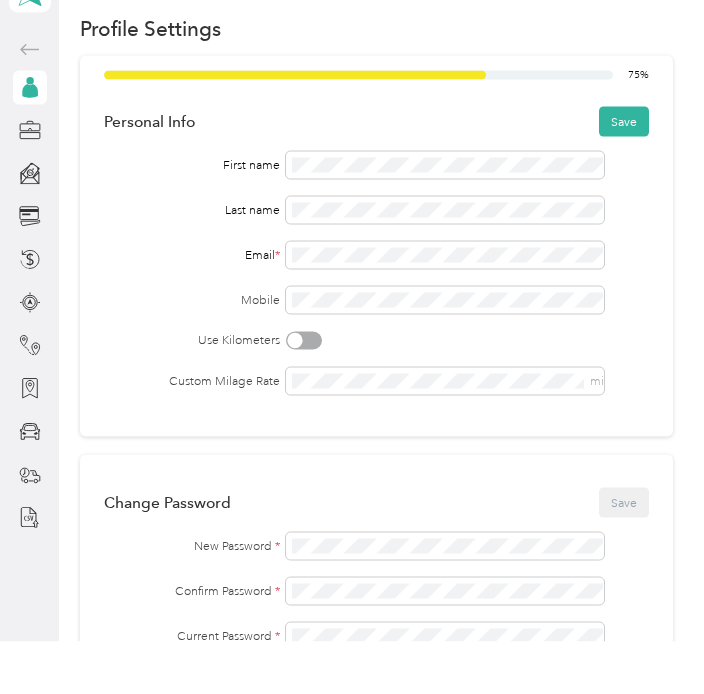 click on "Save" at bounding box center [624, 174] 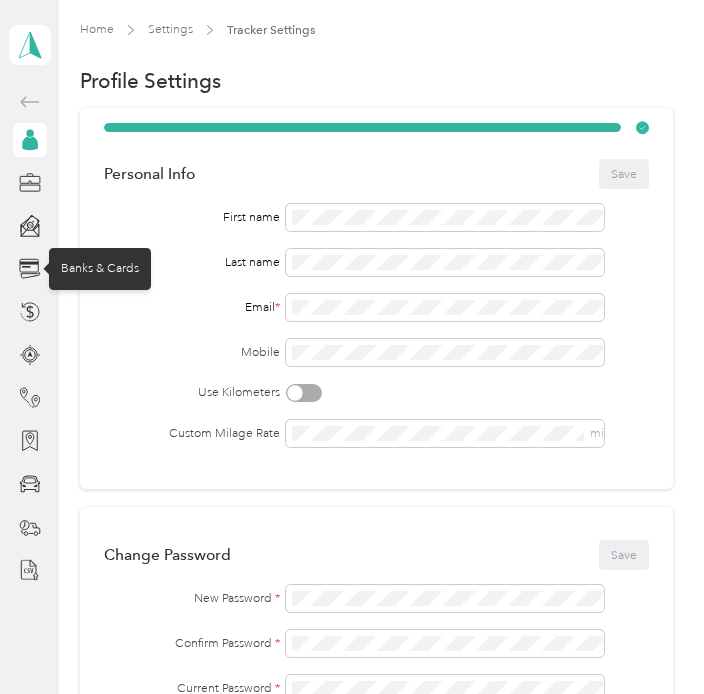 click on "Banks & Cards" at bounding box center (100, 269) 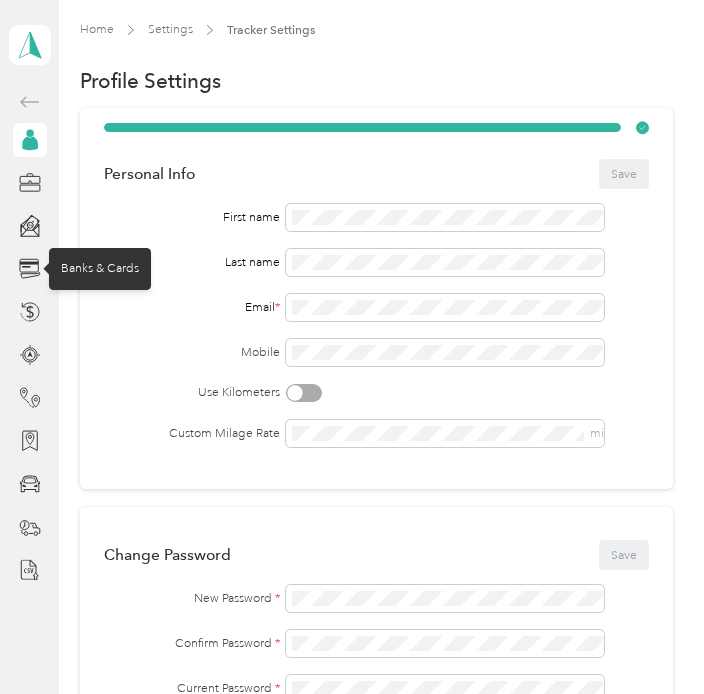click on "Banks & Cards" at bounding box center [100, 269] 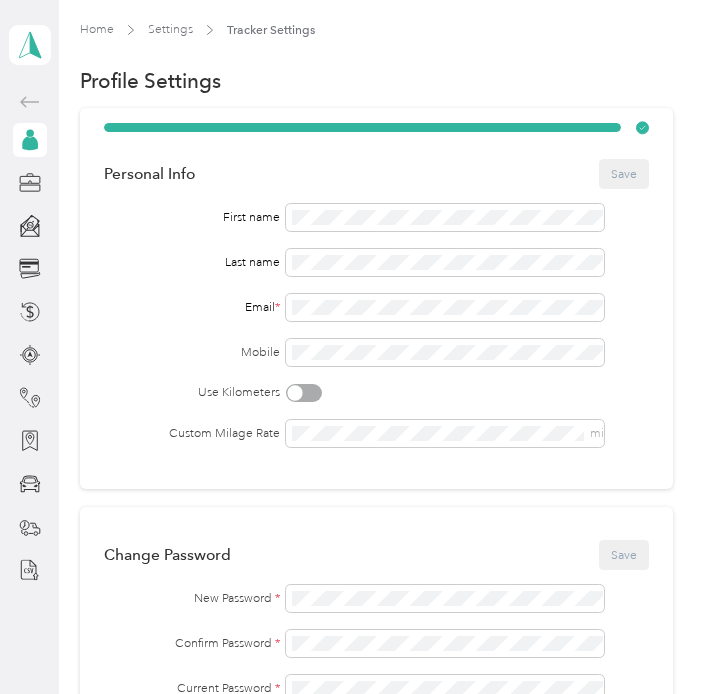 scroll, scrollTop: 0, scrollLeft: 0, axis: both 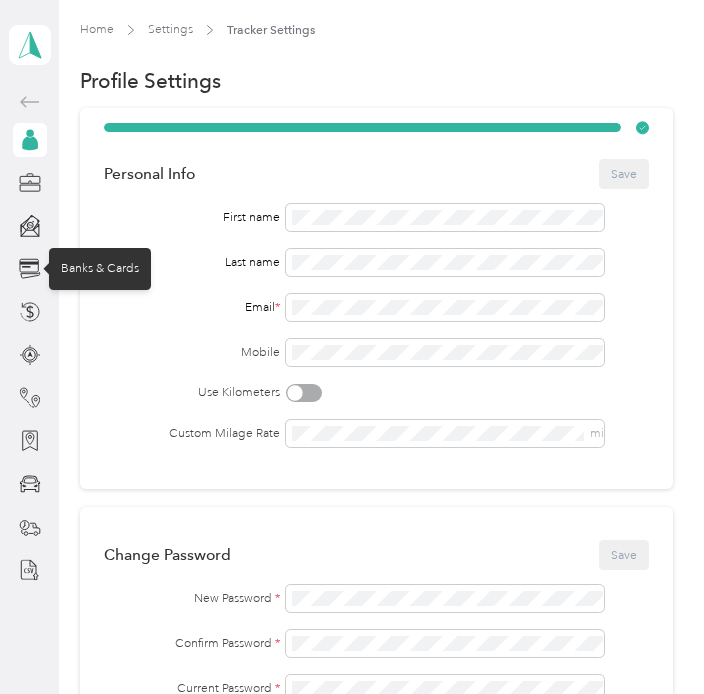 click on "Banks & Cards" at bounding box center [100, 269] 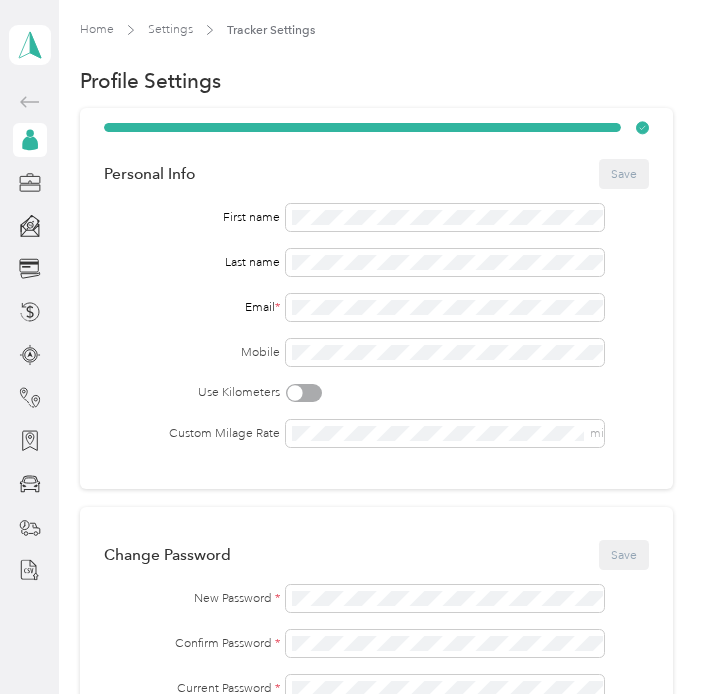 click on "Tracker Settings" at bounding box center (271, 30) 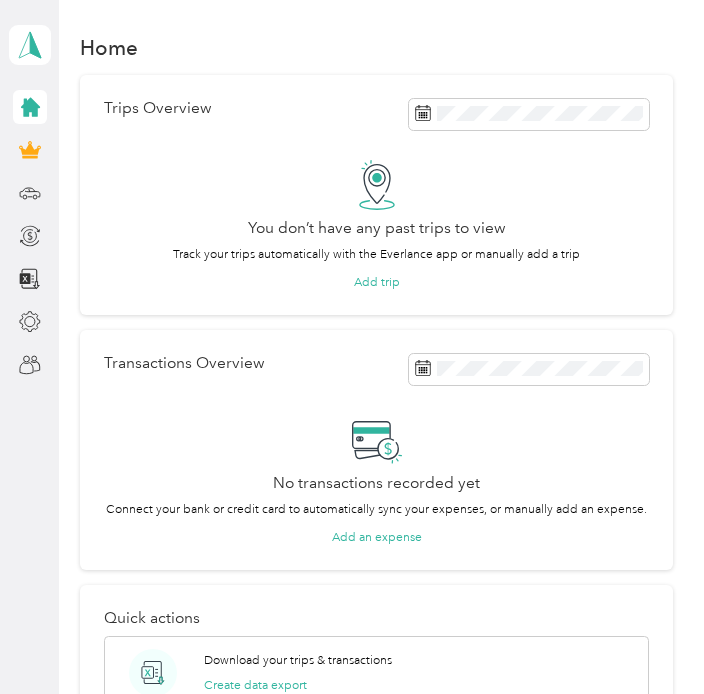 scroll, scrollTop: 0, scrollLeft: 0, axis: both 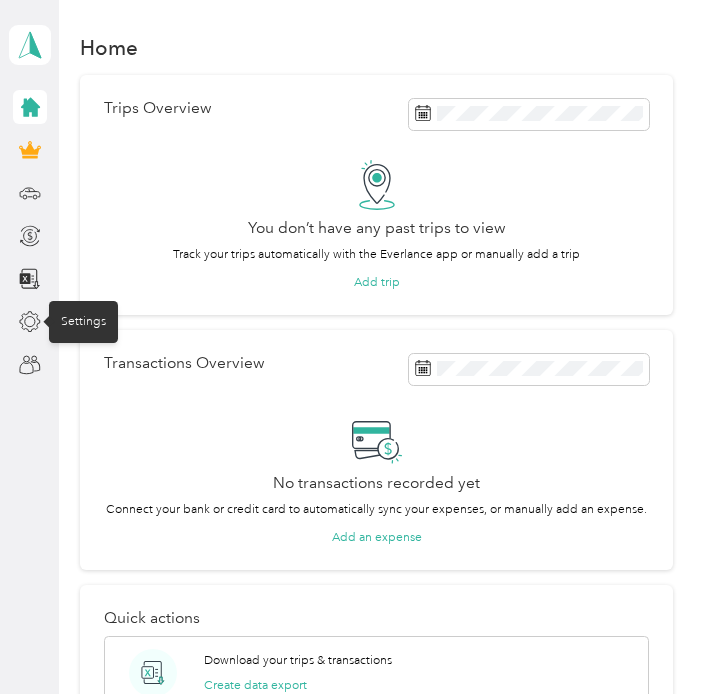 click on "Settings" at bounding box center [83, 322] 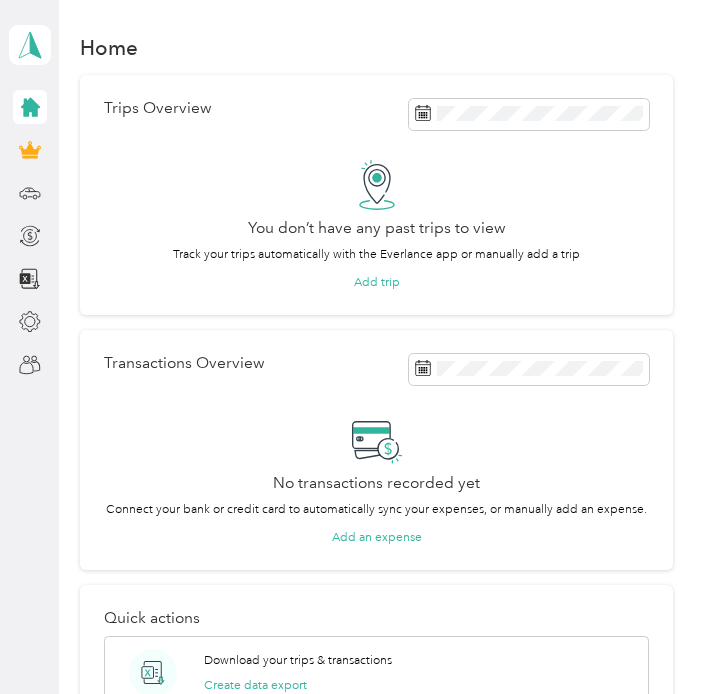 click 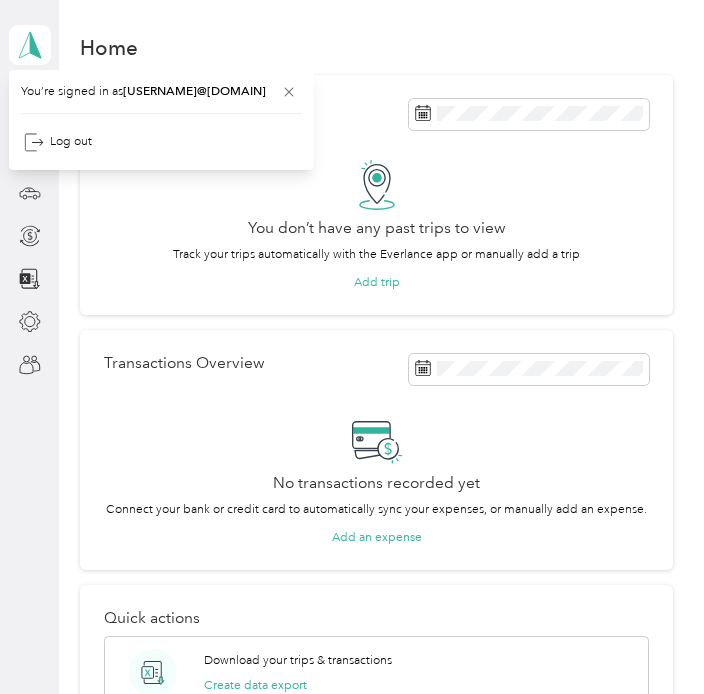 click on "You’re signed in as  [USERNAME]@[DOMAIN]" at bounding box center (159, 91) 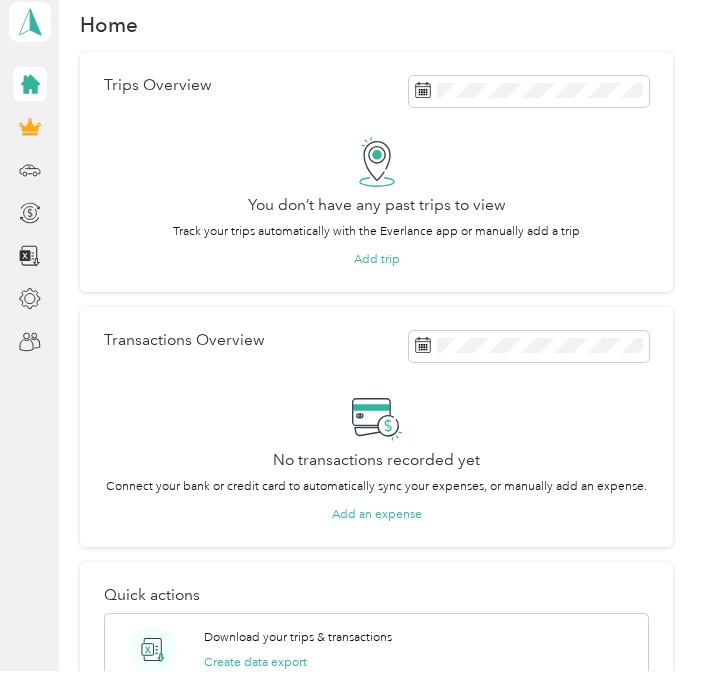 scroll, scrollTop: 0, scrollLeft: 0, axis: both 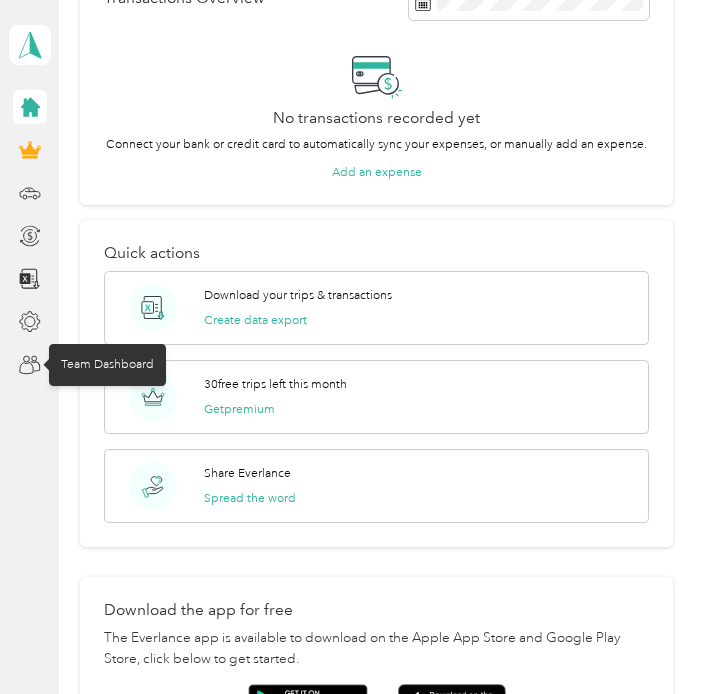 click on "Team Dashboard" at bounding box center [107, 365] 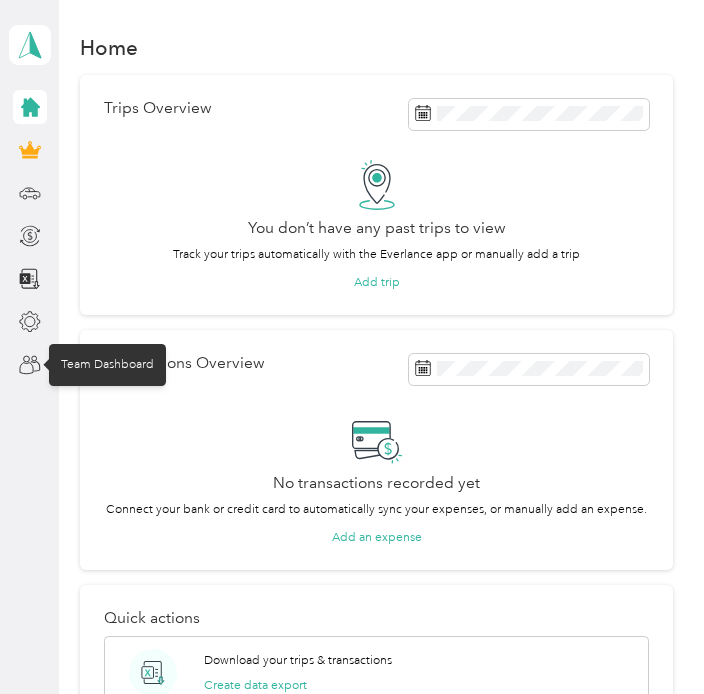 scroll, scrollTop: 0, scrollLeft: 0, axis: both 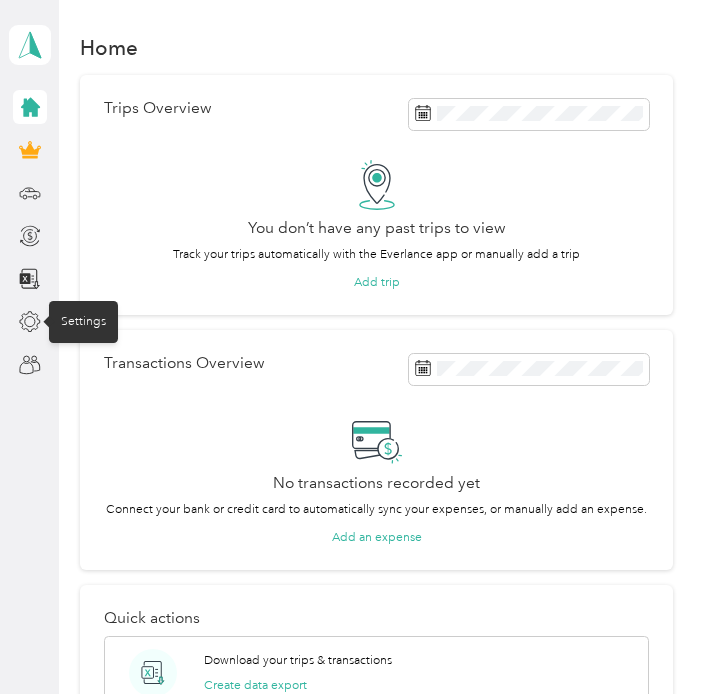 click on "Settings" at bounding box center (83, 322) 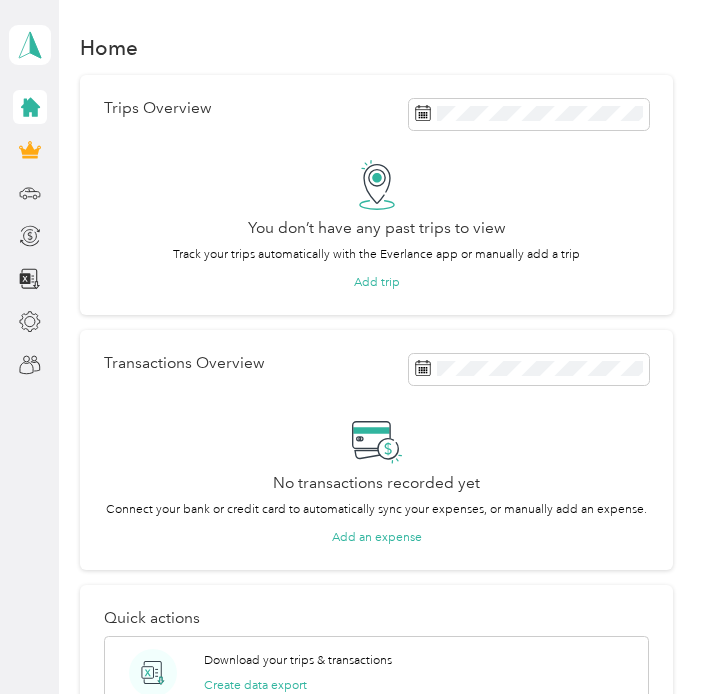 click 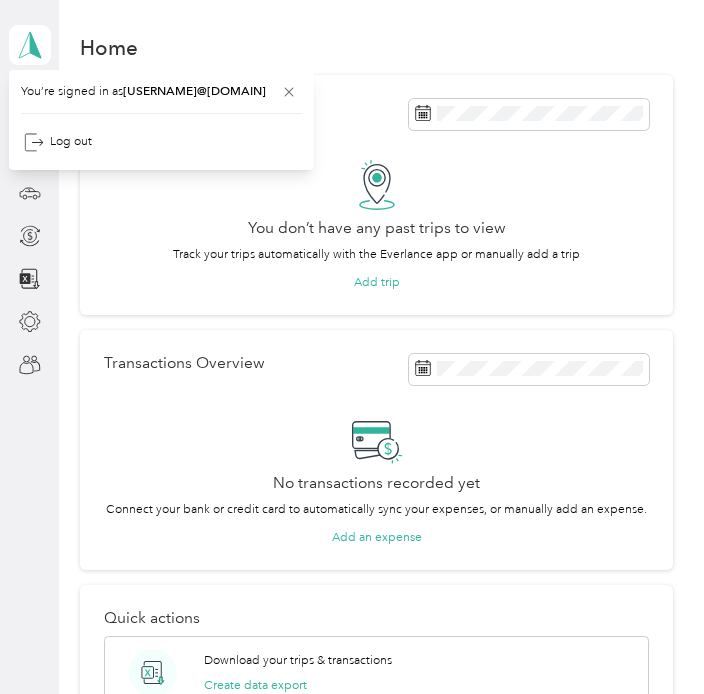 click on "Home" at bounding box center (376, 48) 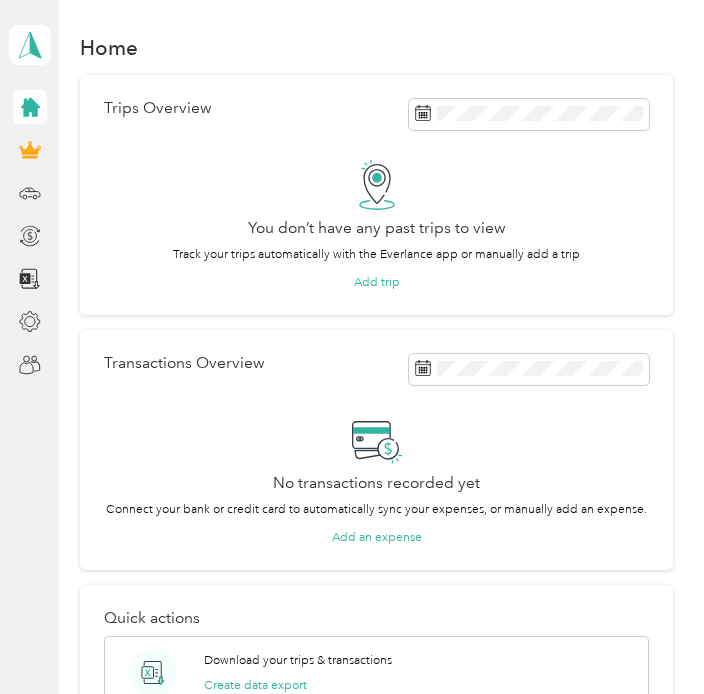 click 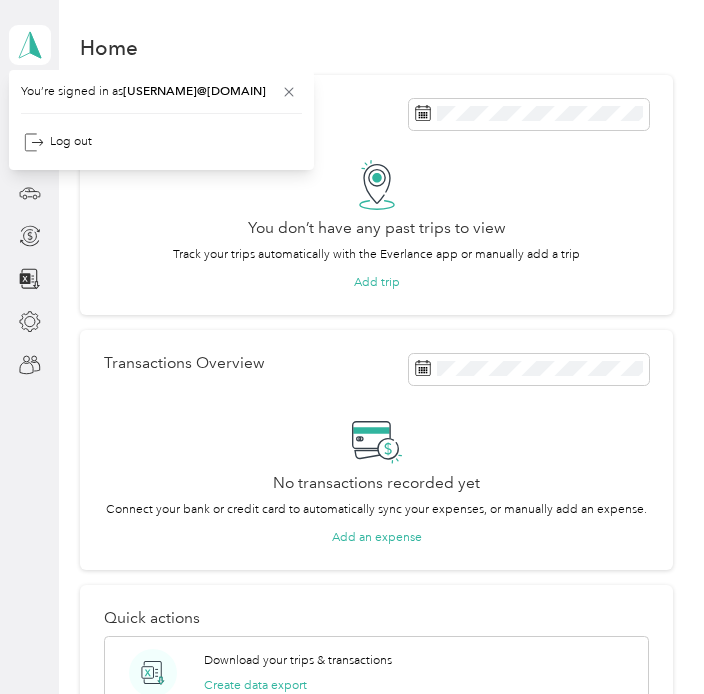 click on "Log out" at bounding box center [58, 142] 